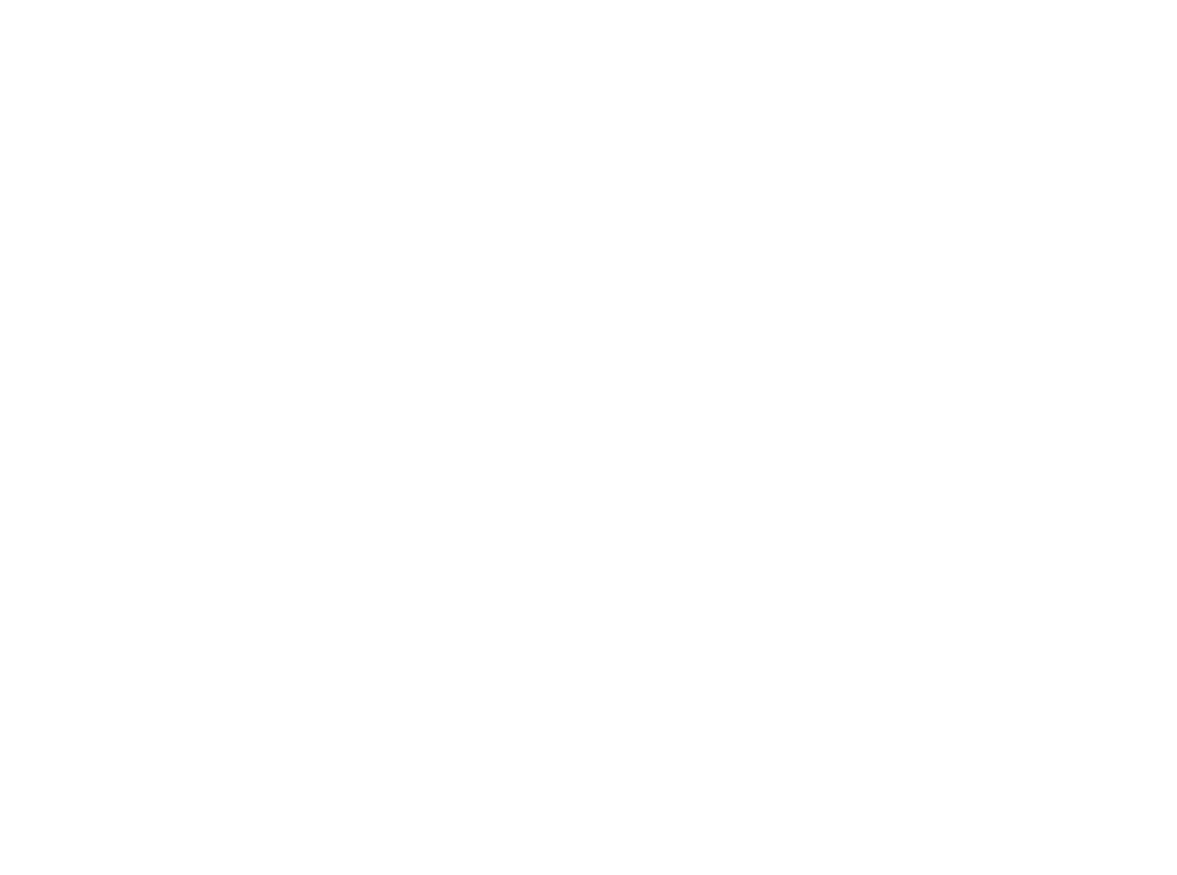 scroll, scrollTop: 0, scrollLeft: 0, axis: both 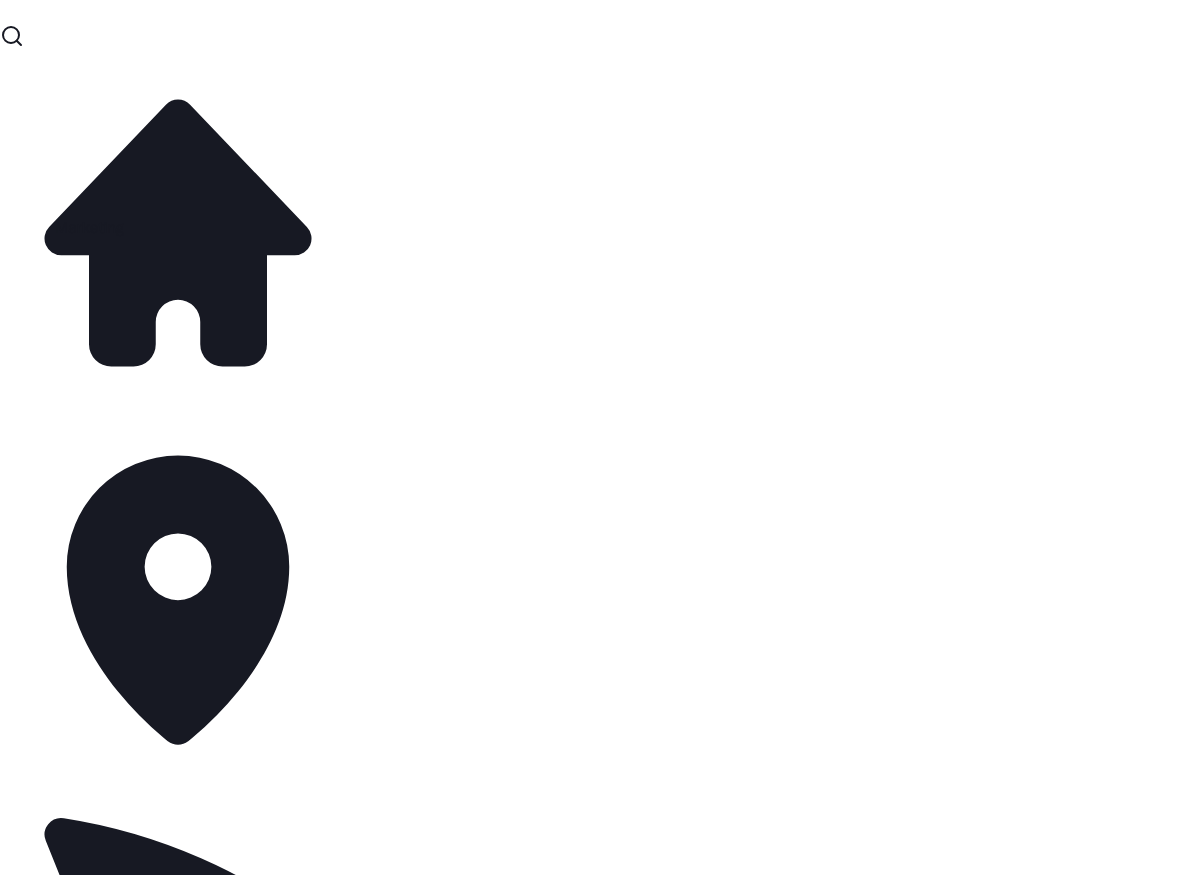 click 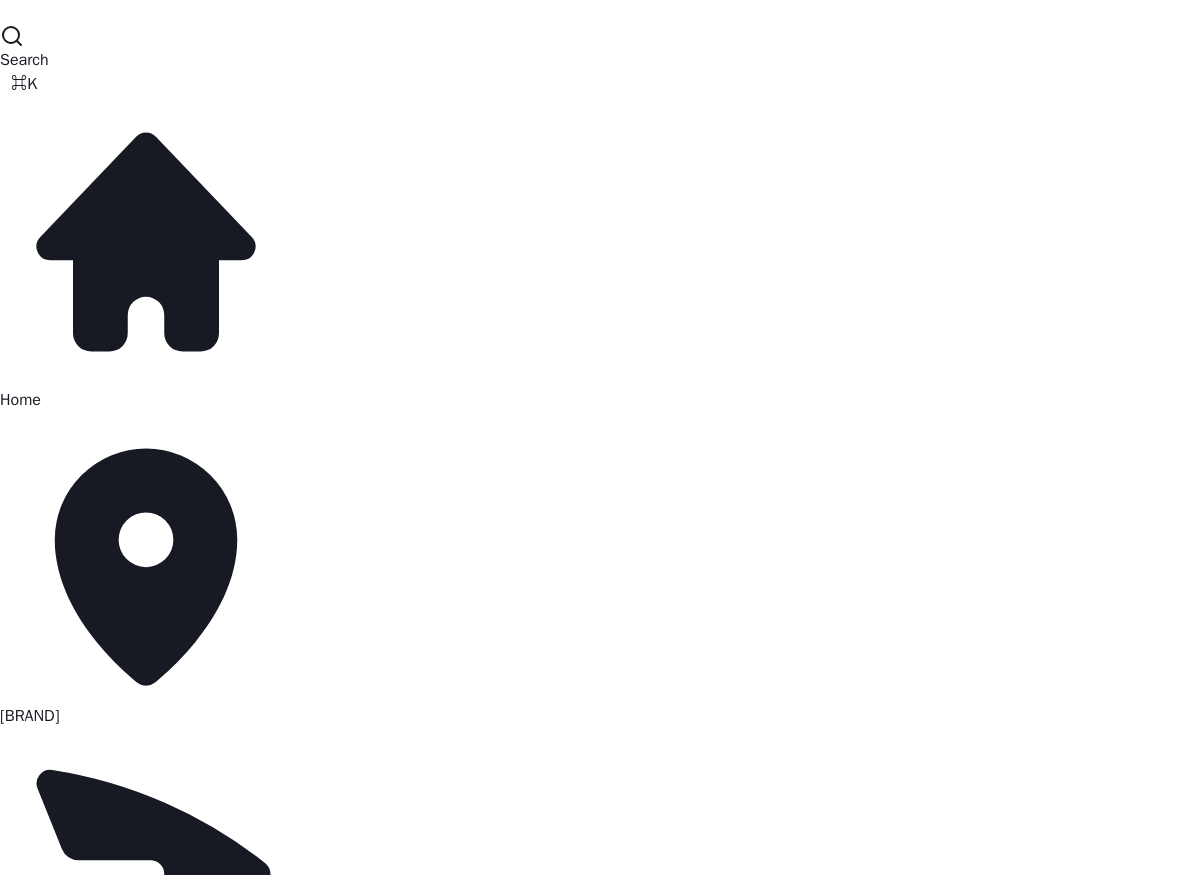 scroll, scrollTop: 0, scrollLeft: 0, axis: both 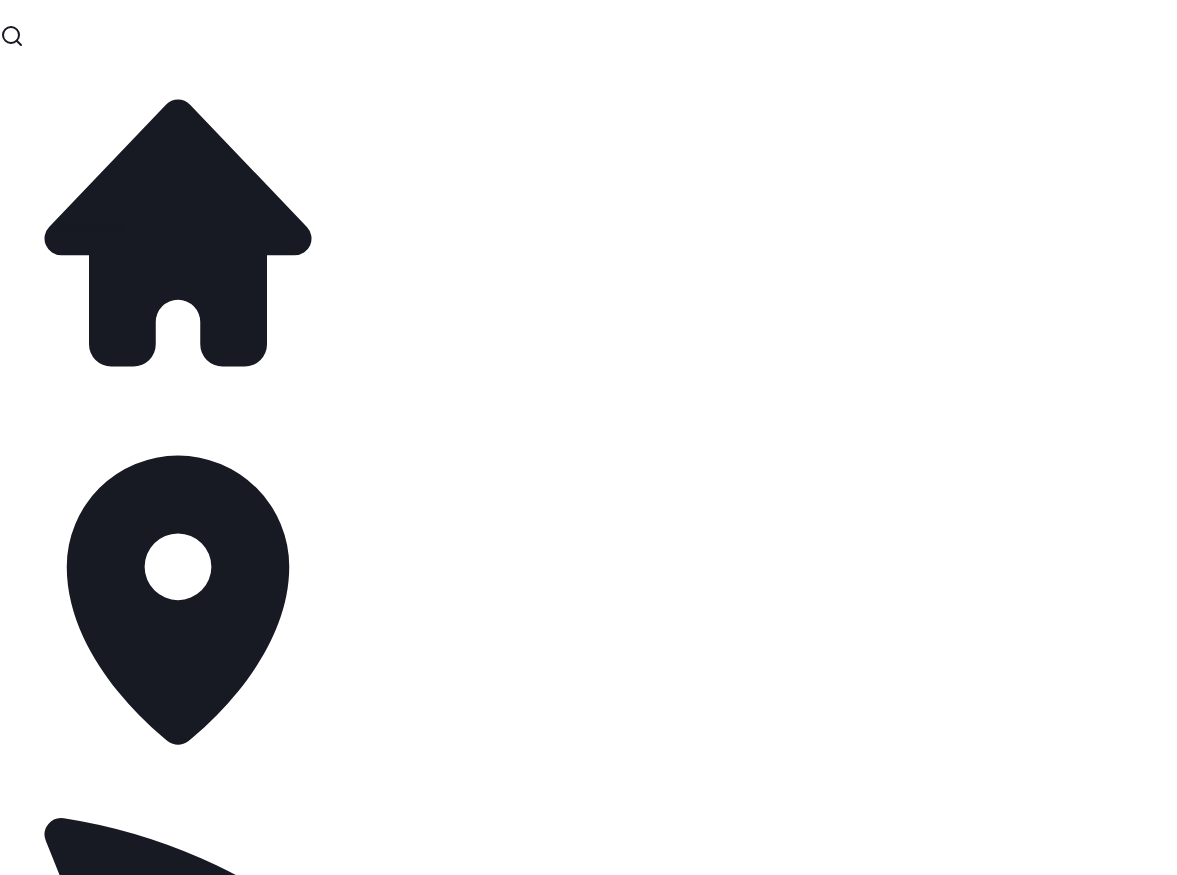 click 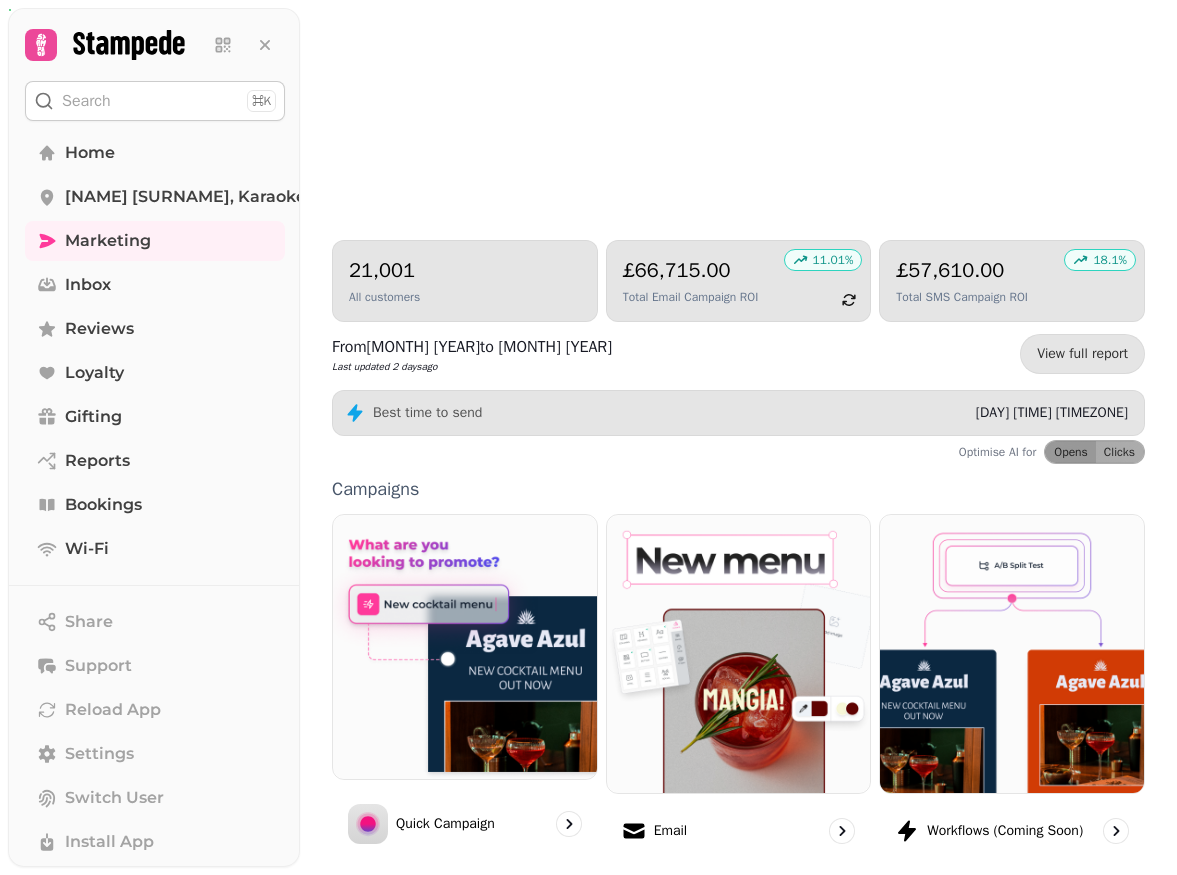 scroll, scrollTop: 0, scrollLeft: 0, axis: both 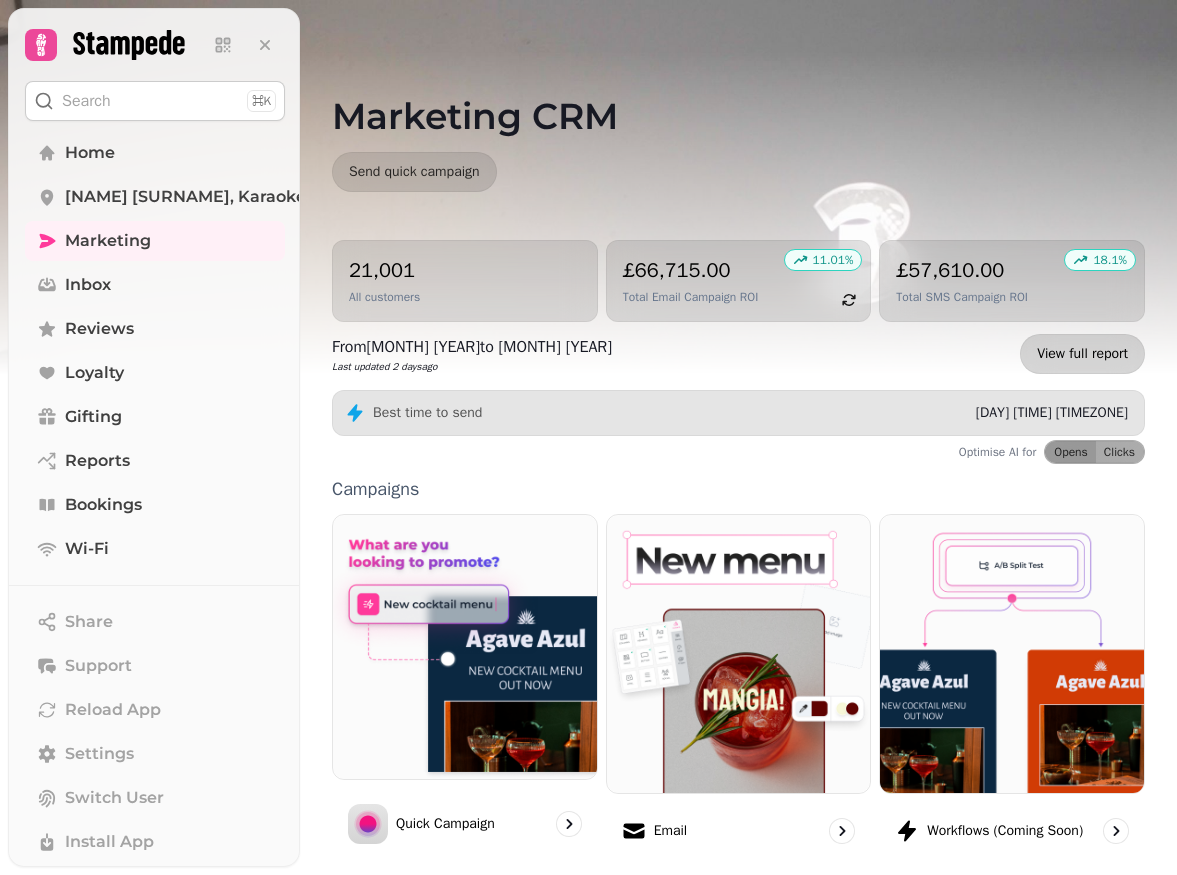 click on "View full report" at bounding box center (1082, 354) 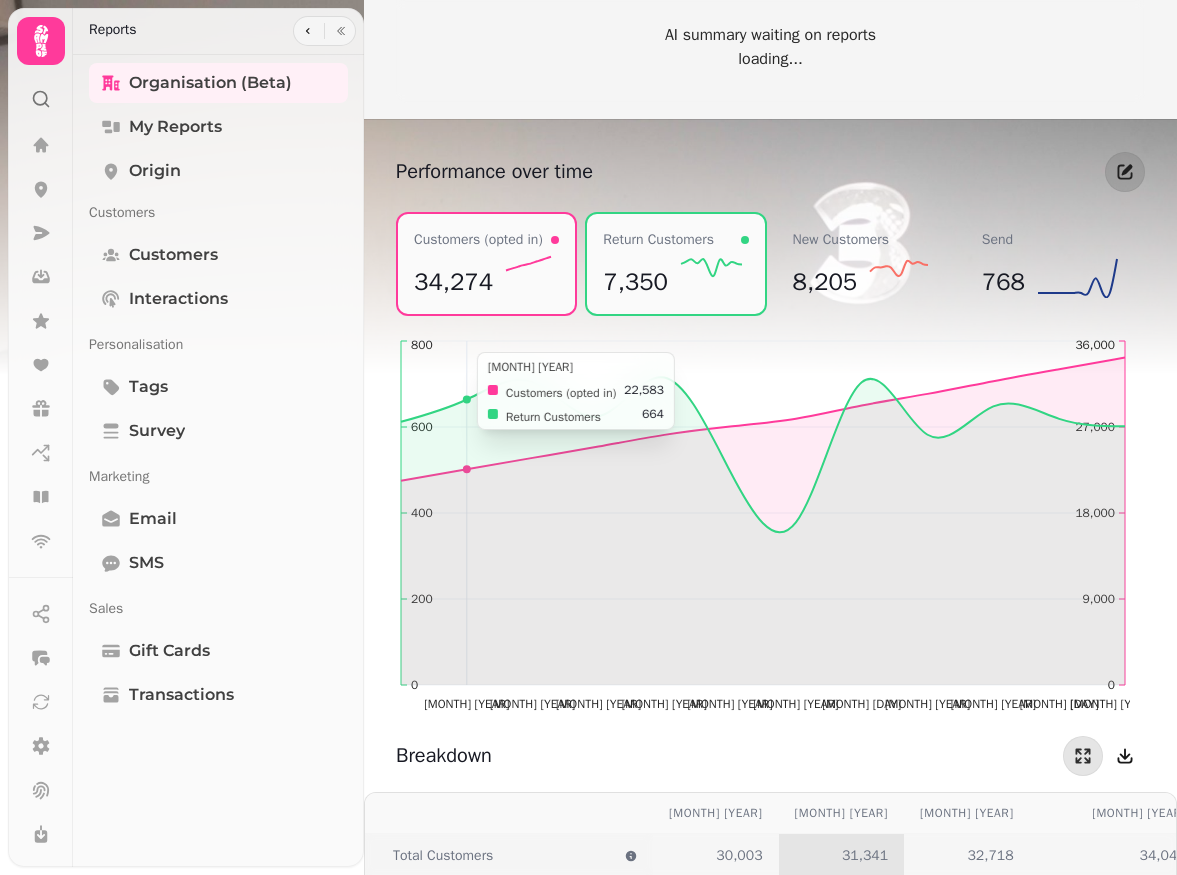 scroll, scrollTop: 1446, scrollLeft: 0, axis: vertical 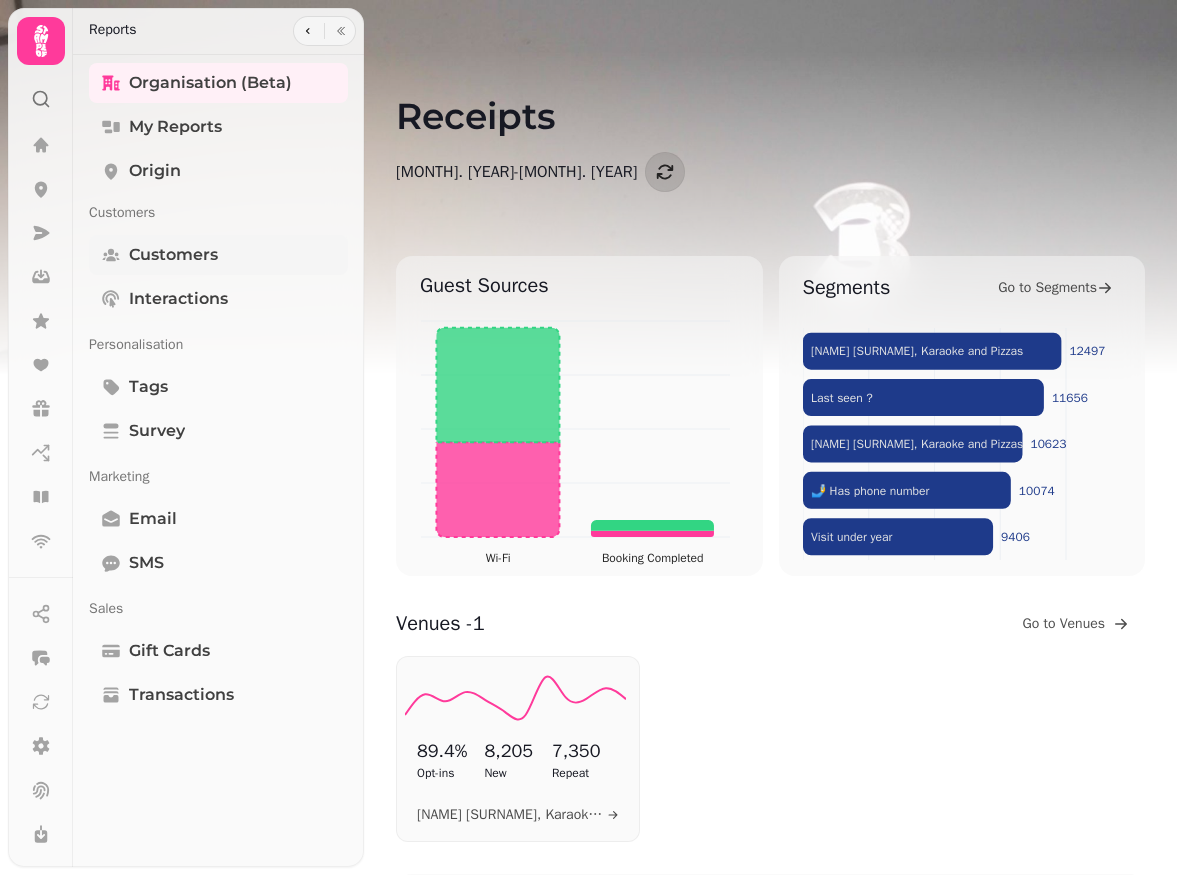 click on "Customers" at bounding box center [173, 255] 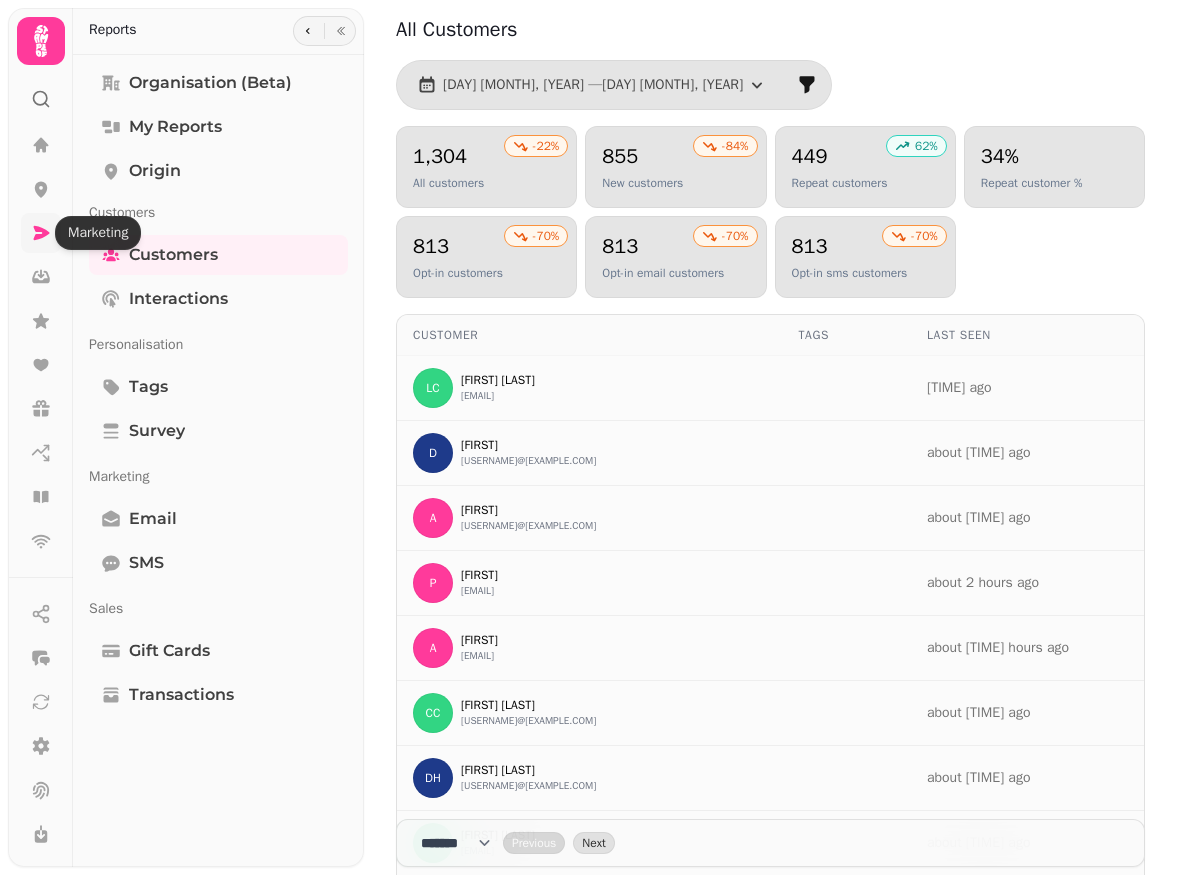 click 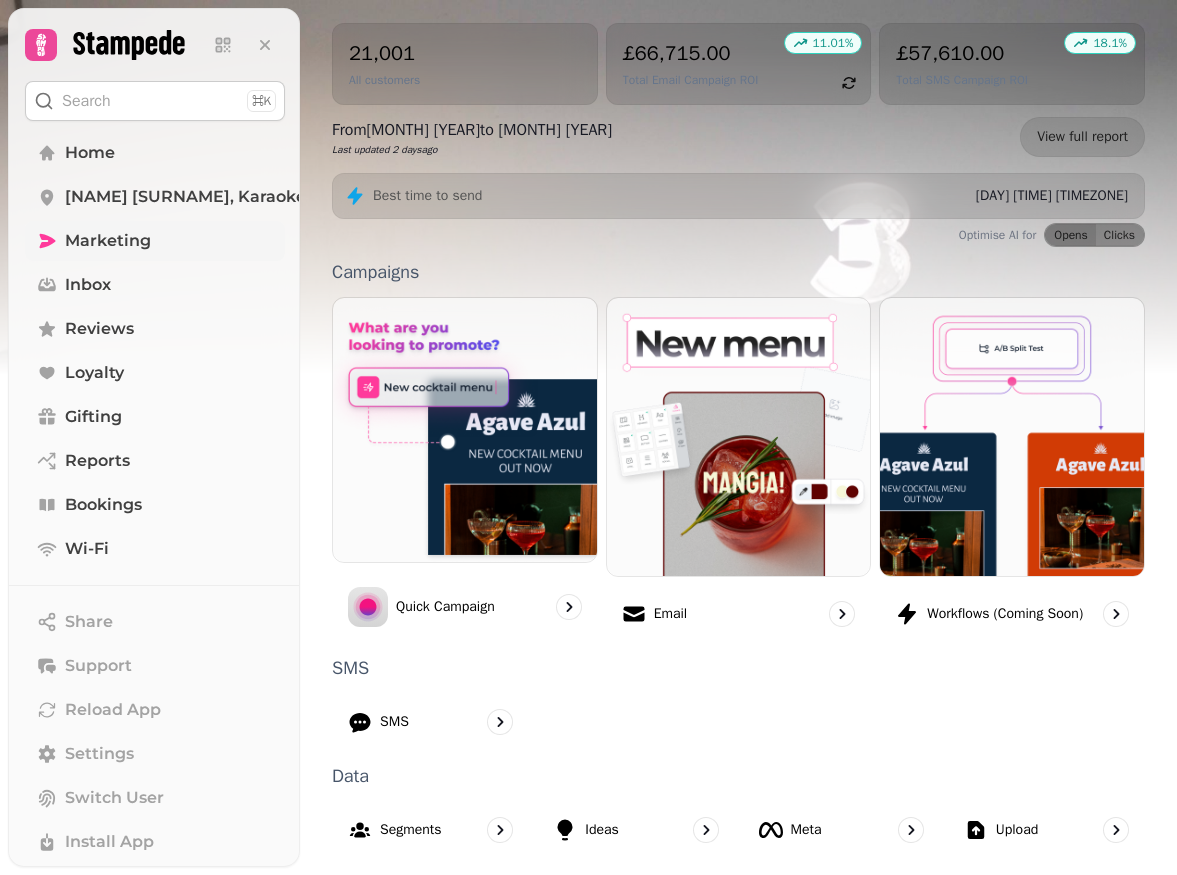 scroll, scrollTop: 222, scrollLeft: 0, axis: vertical 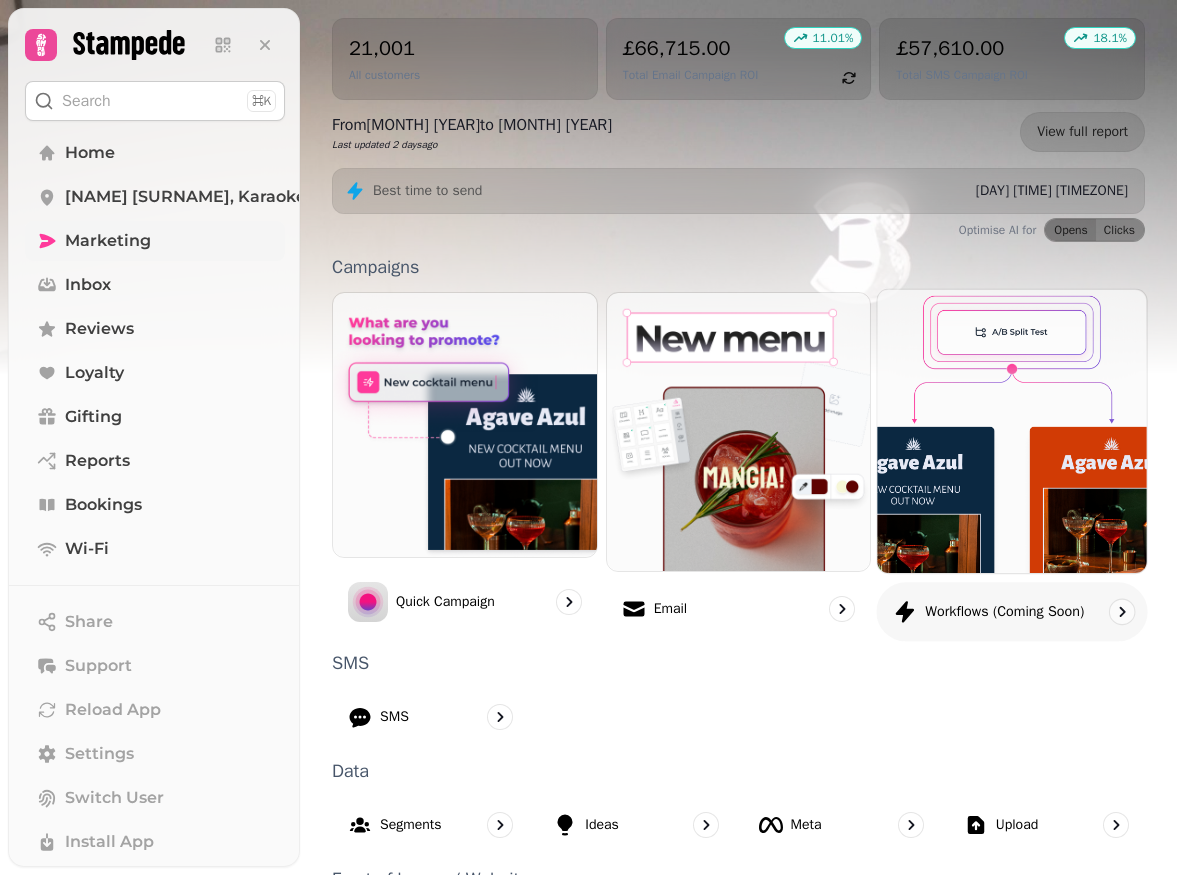 click 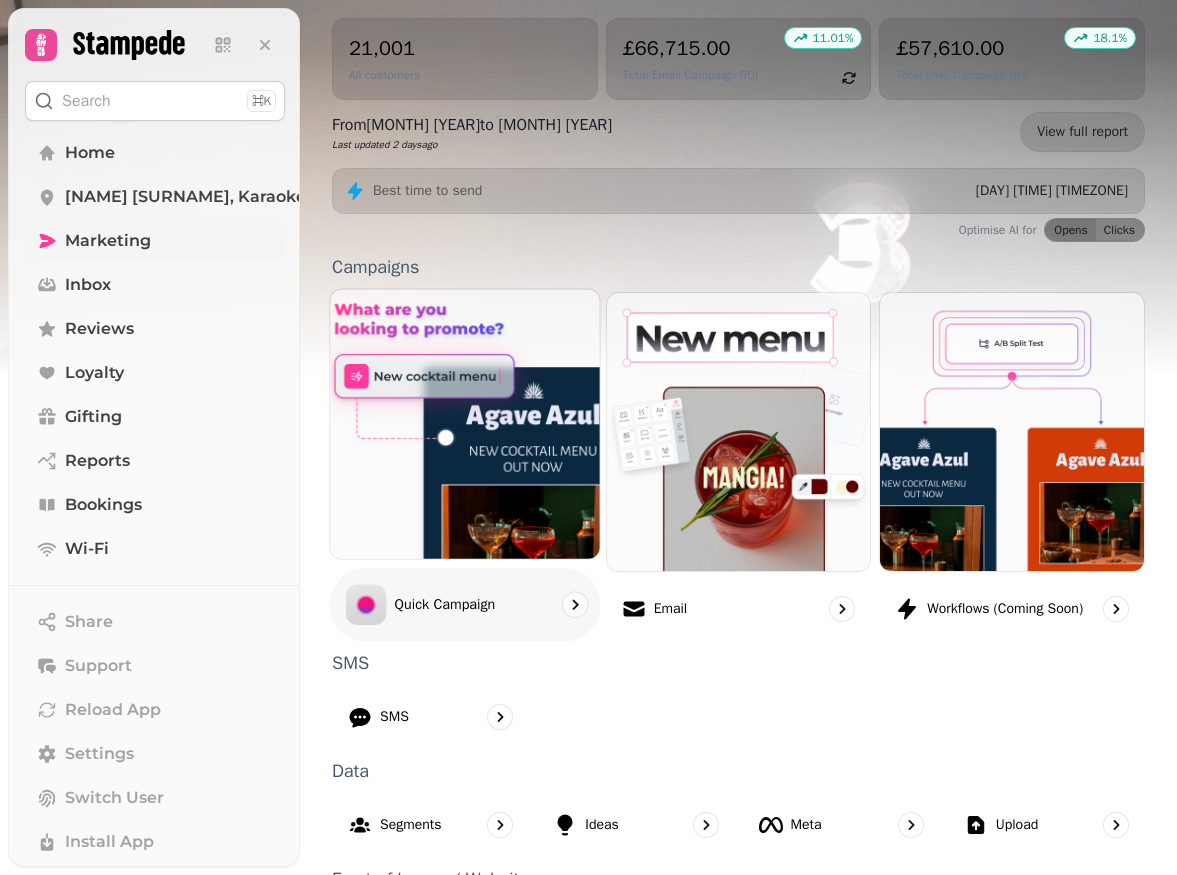 click at bounding box center (465, 424) 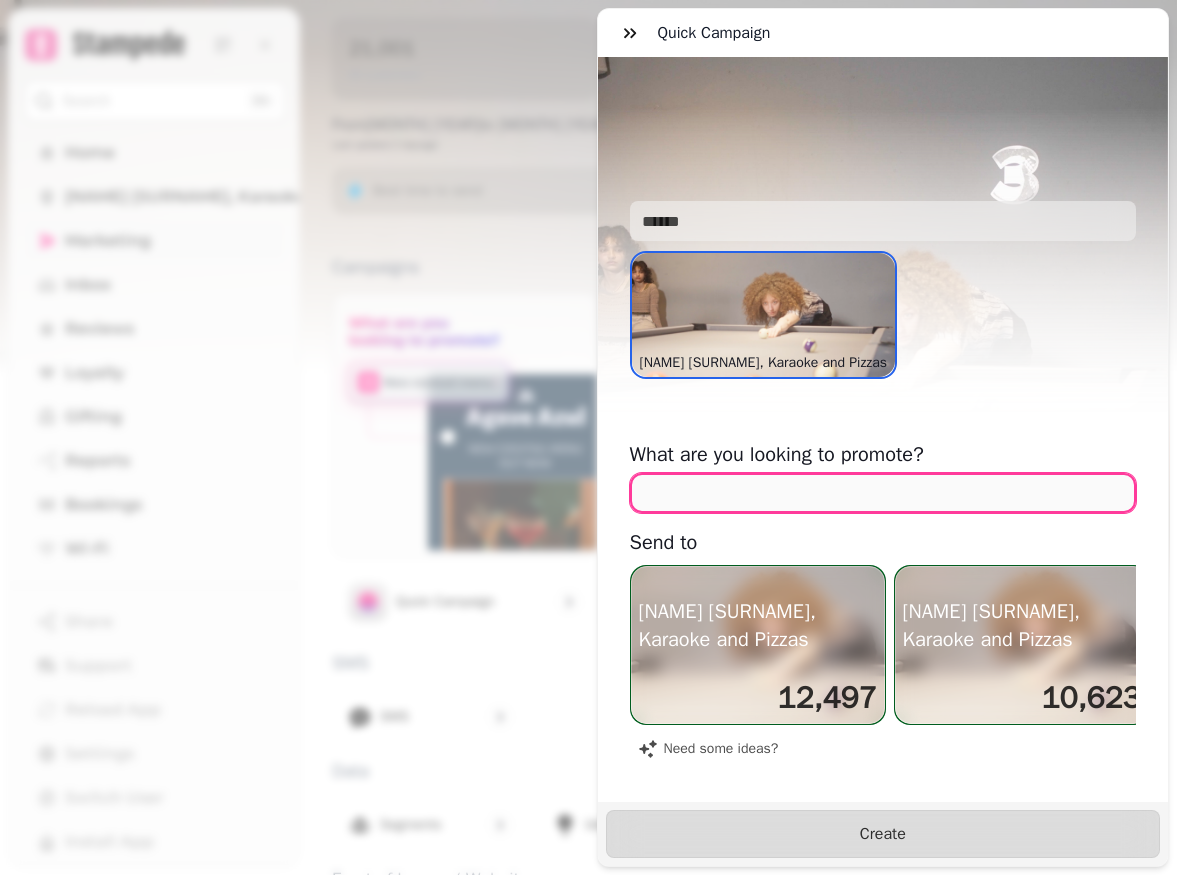 click at bounding box center [883, 493] 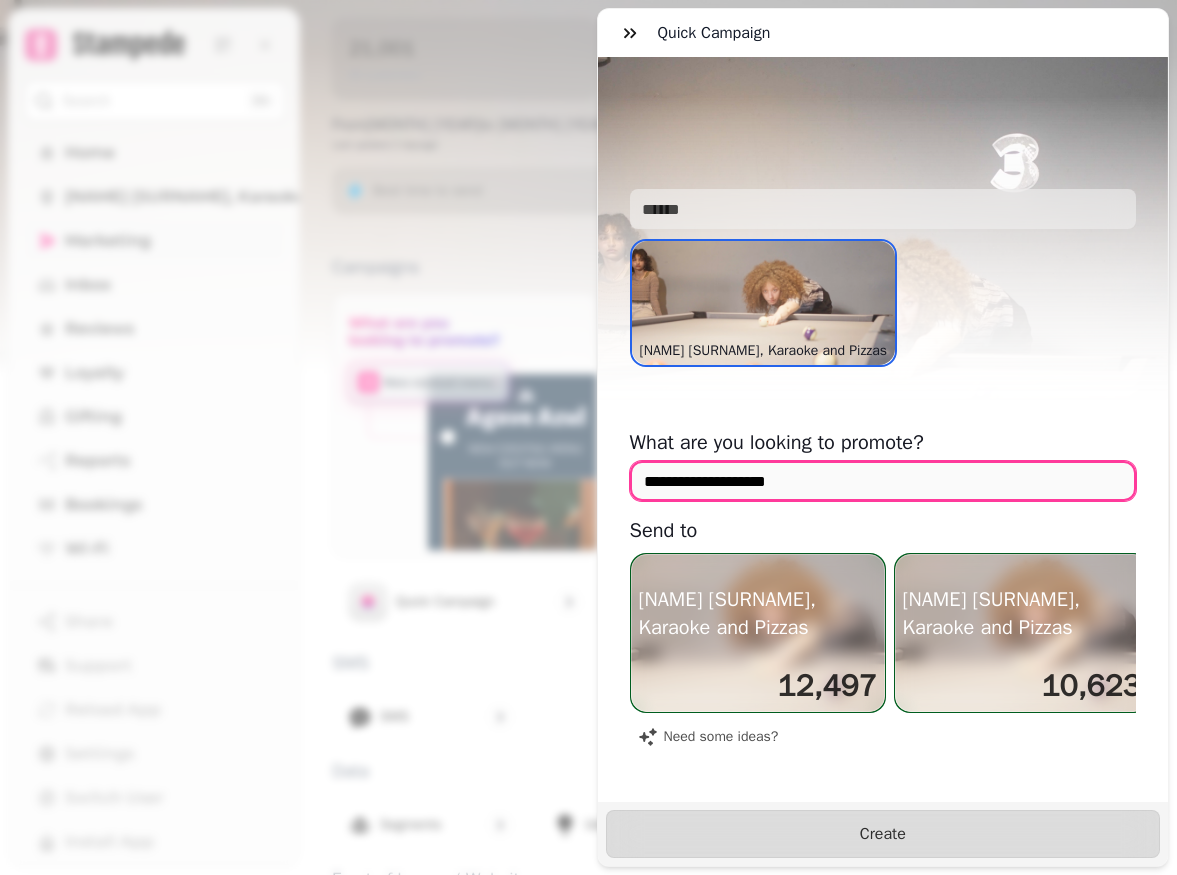 scroll, scrollTop: 44, scrollLeft: 0, axis: vertical 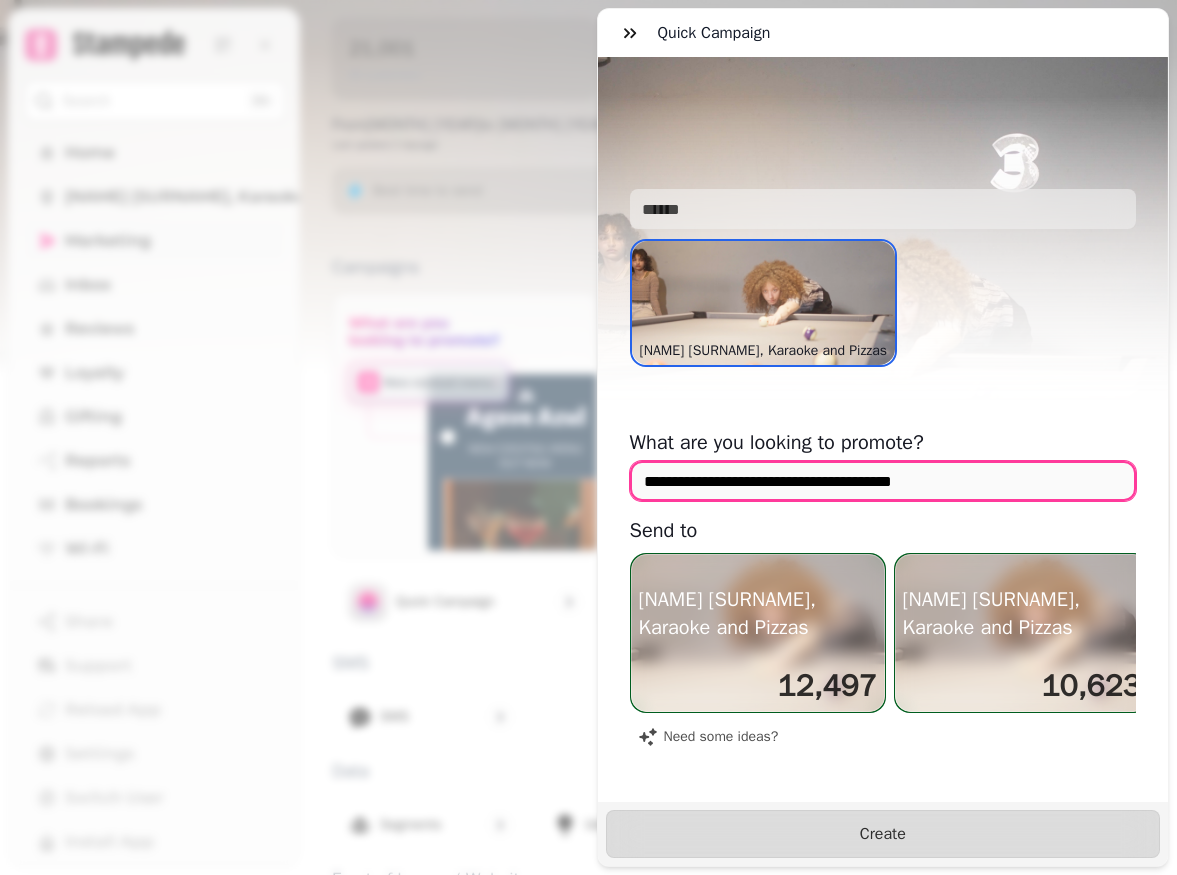 click on "**********" at bounding box center [883, 481] 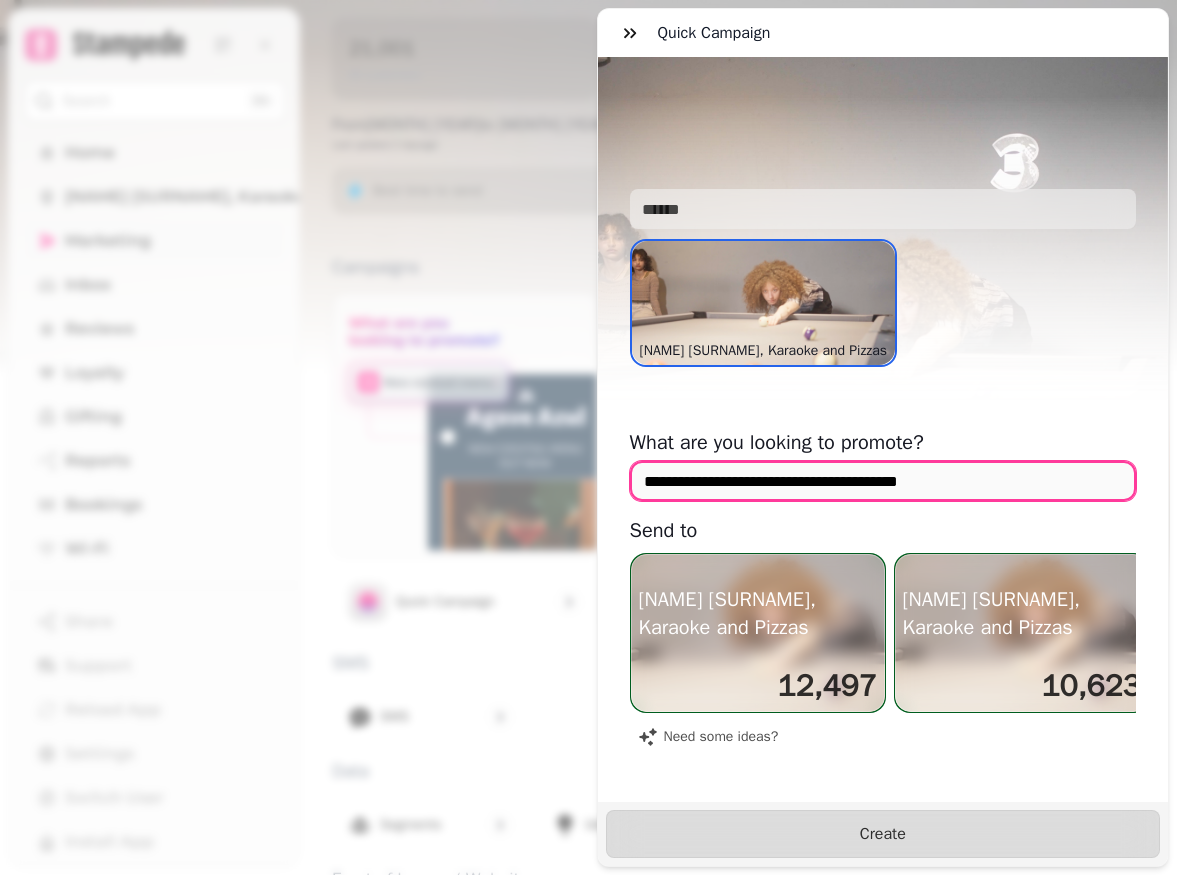 click on "**********" at bounding box center [883, 481] 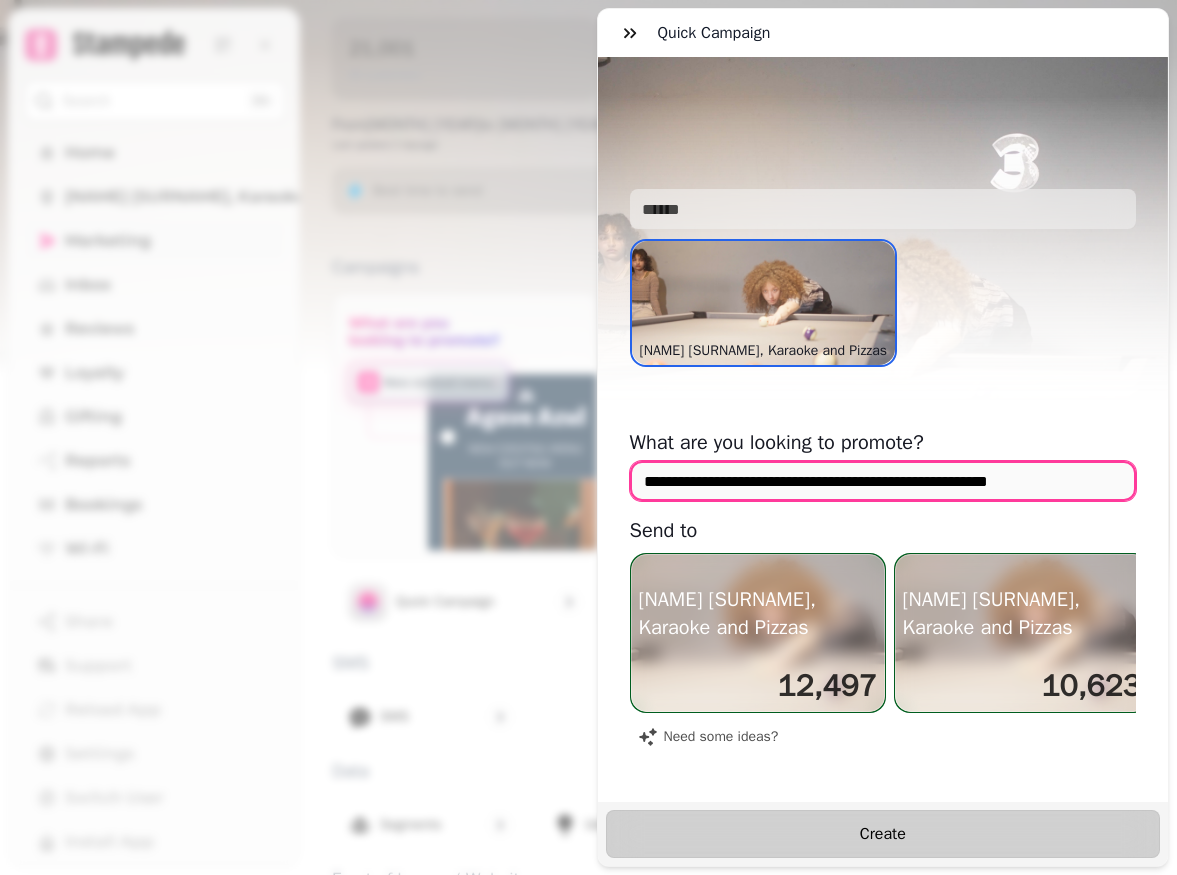 type on "**********" 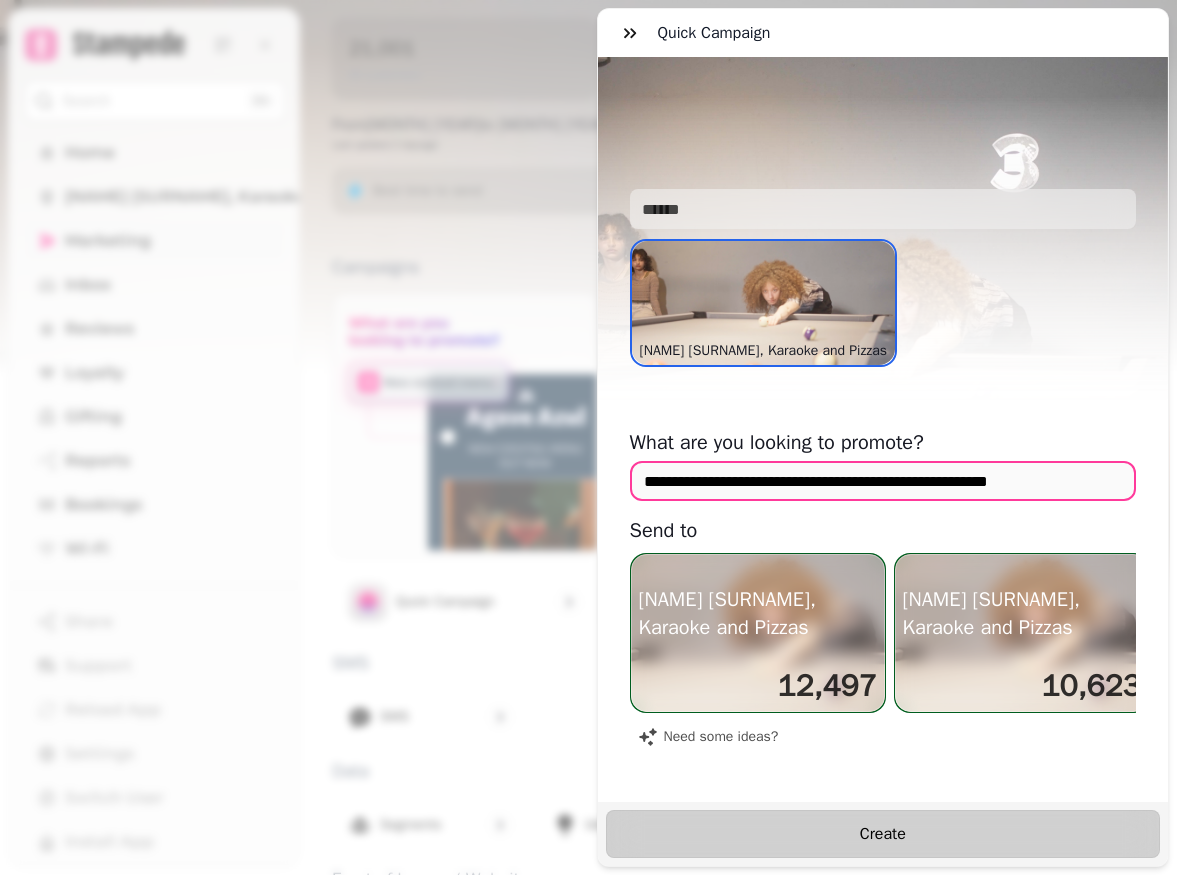 click on "Create" at bounding box center [883, 834] 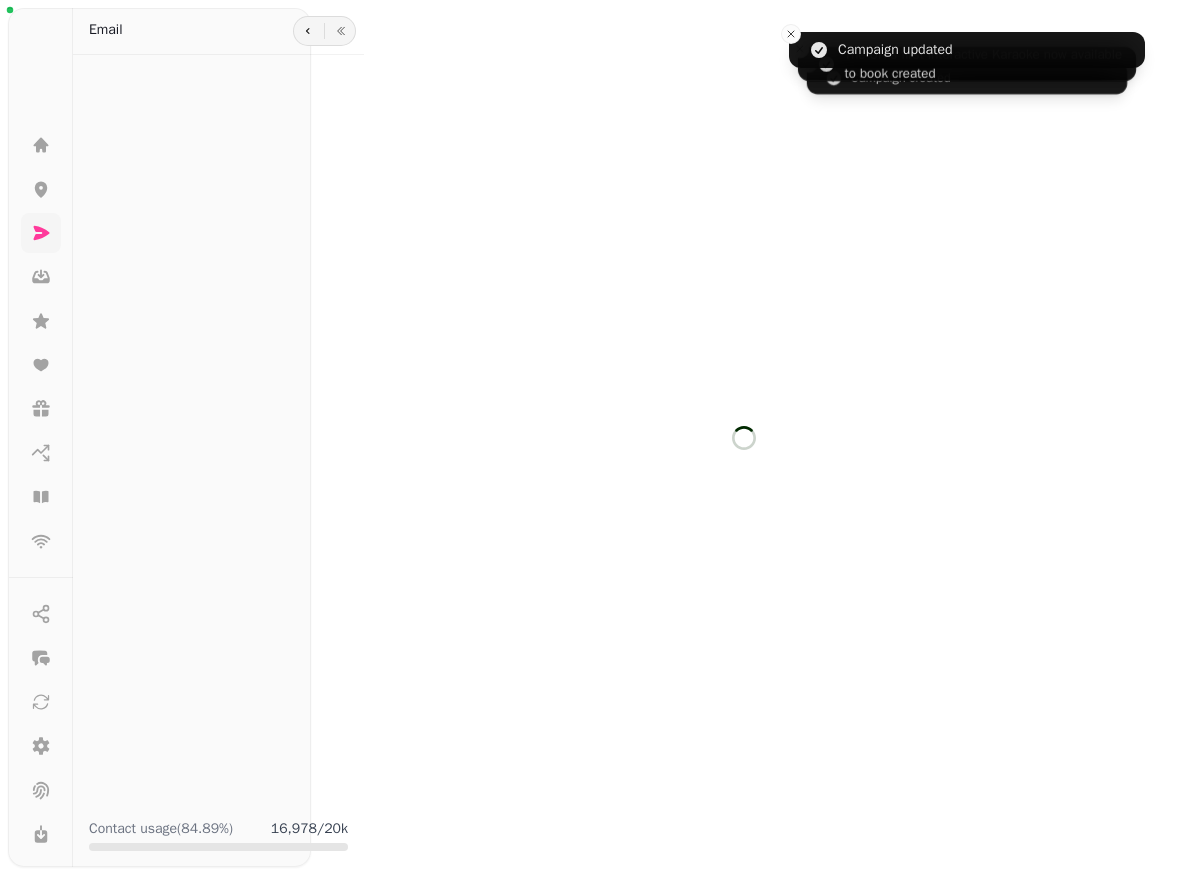 scroll, scrollTop: 0, scrollLeft: 0, axis: both 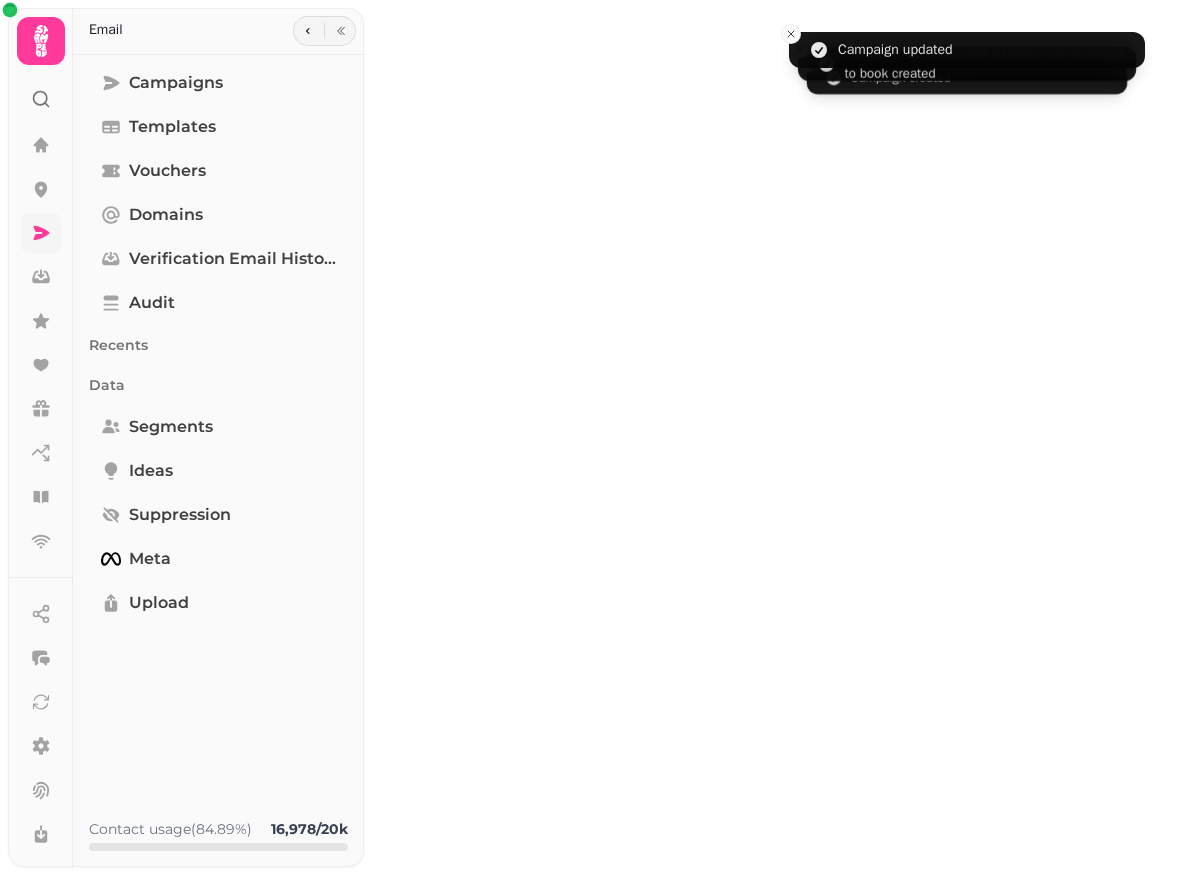 type on "**********" 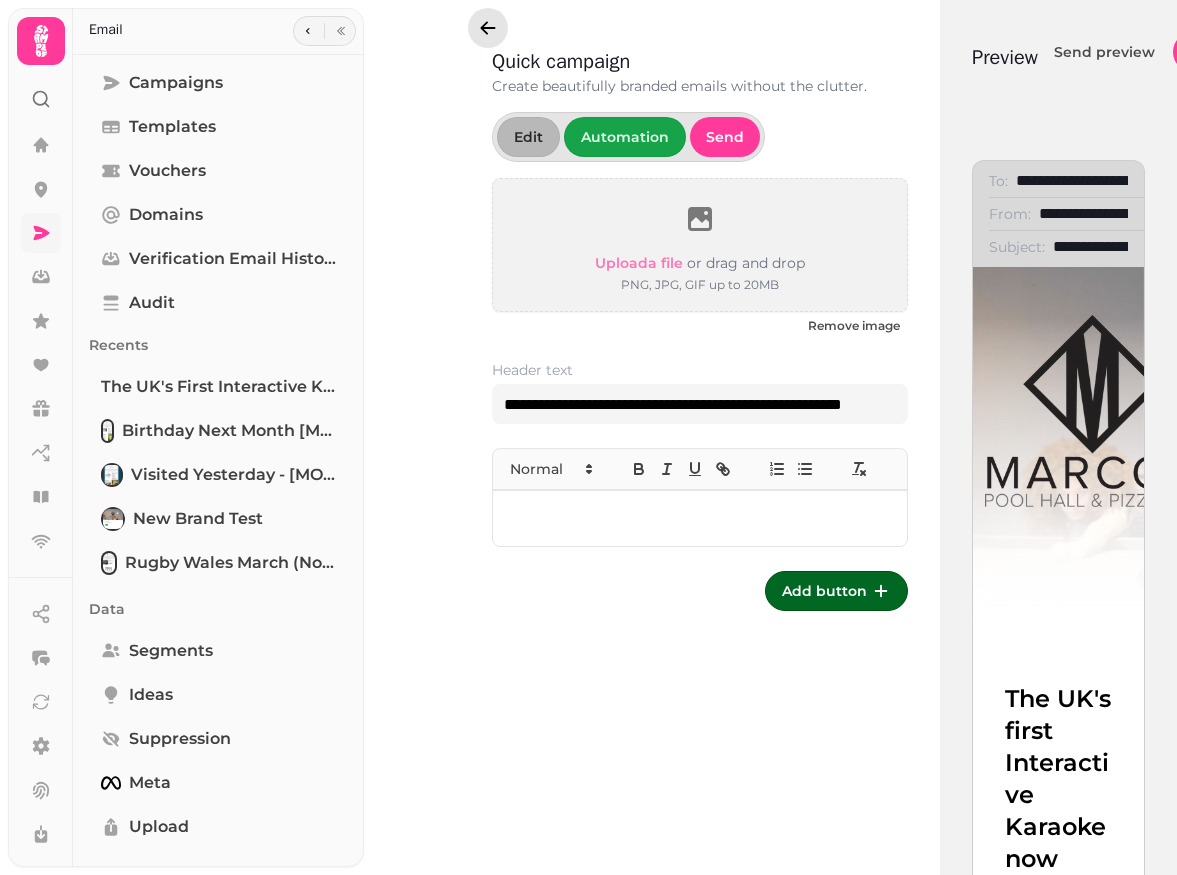 click 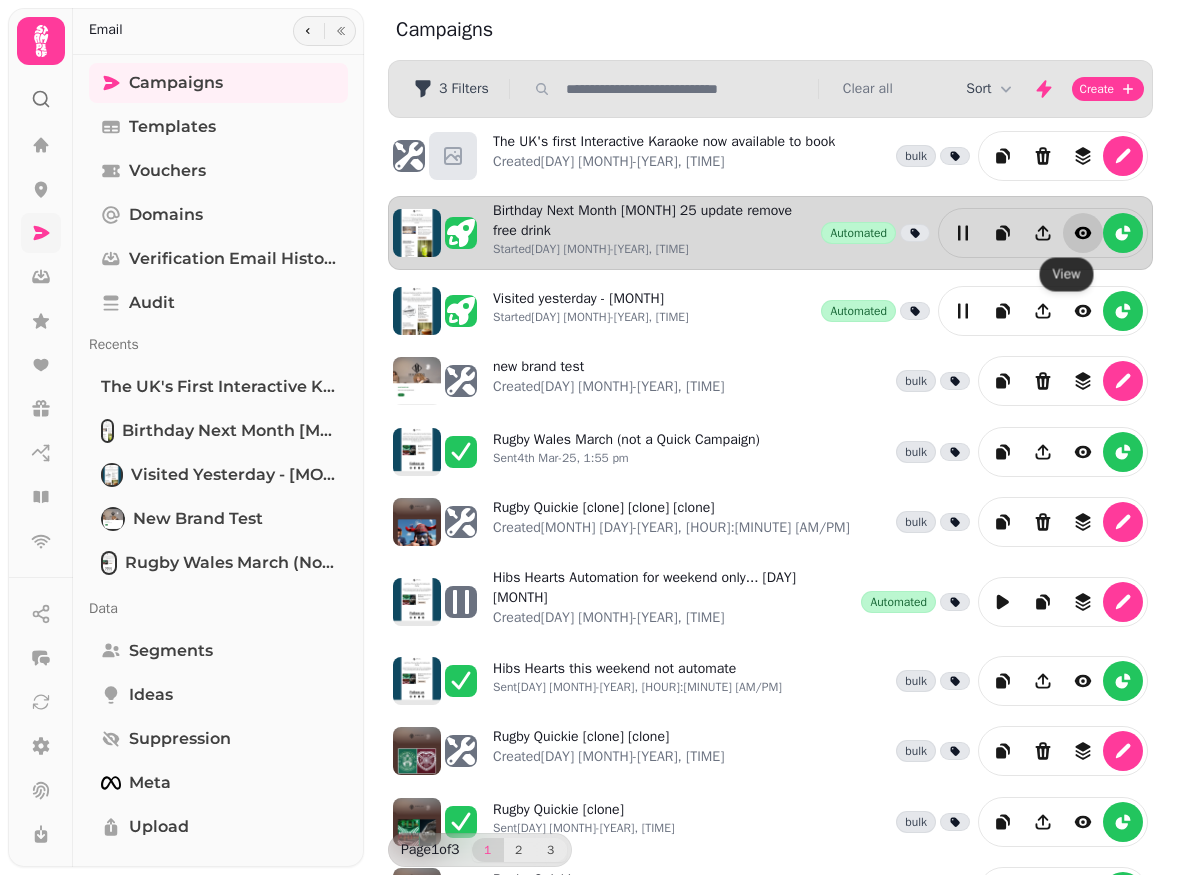 click 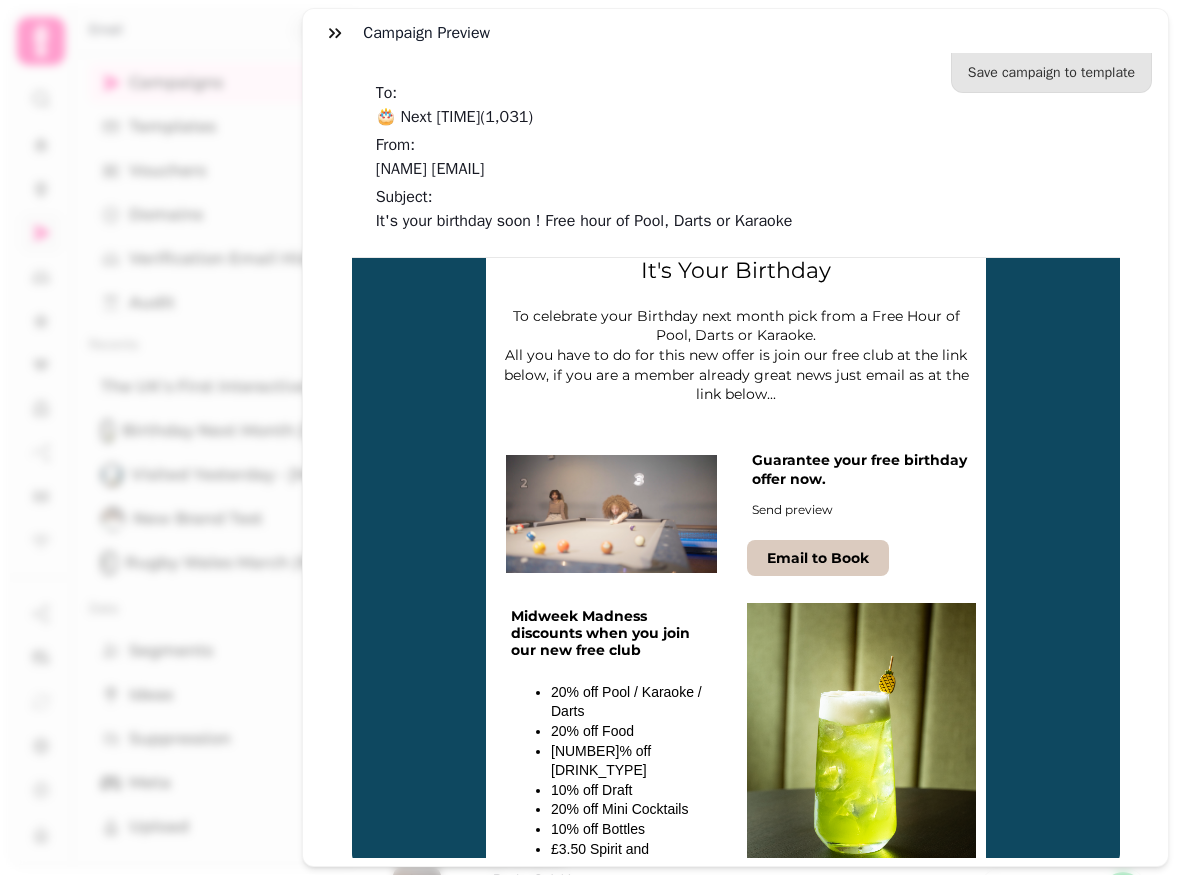 scroll, scrollTop: 0, scrollLeft: 0, axis: both 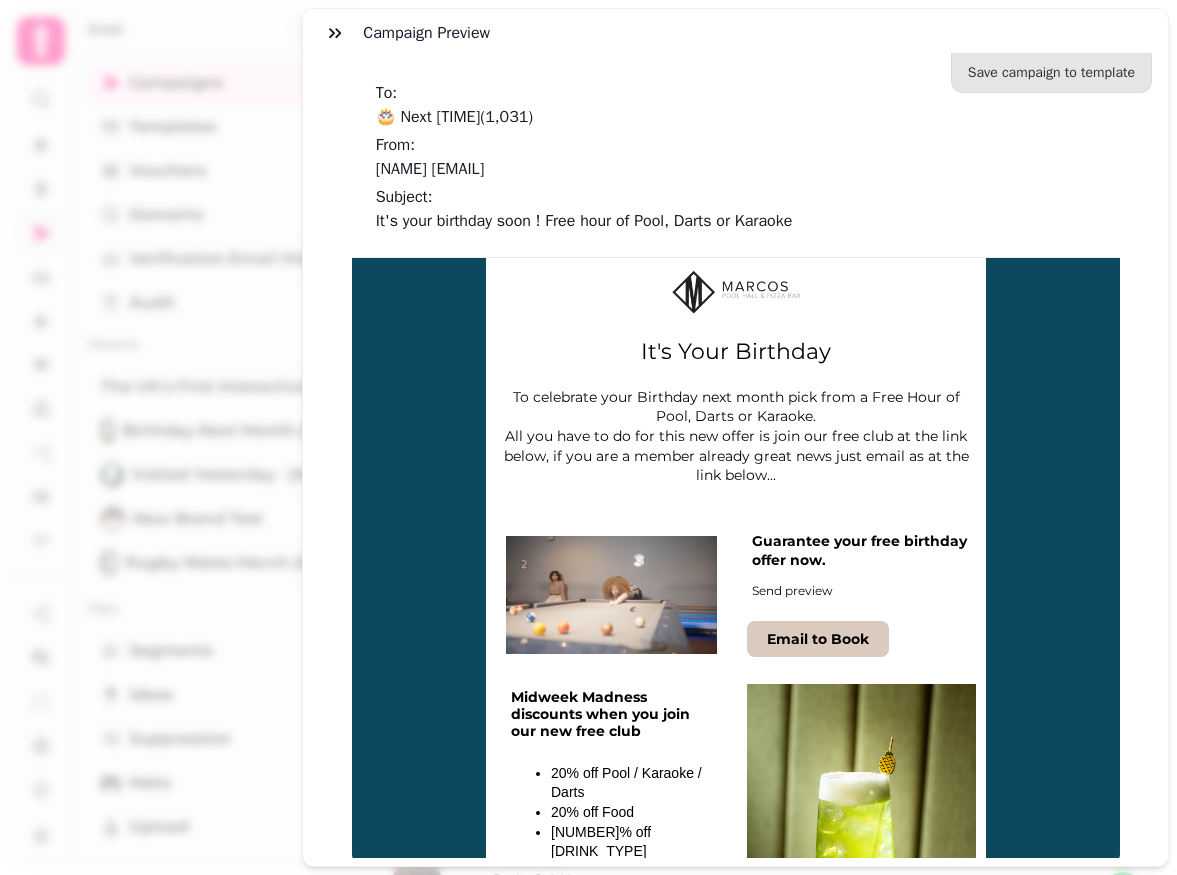 click on "It's Your Birthday" at bounding box center (735, 352) 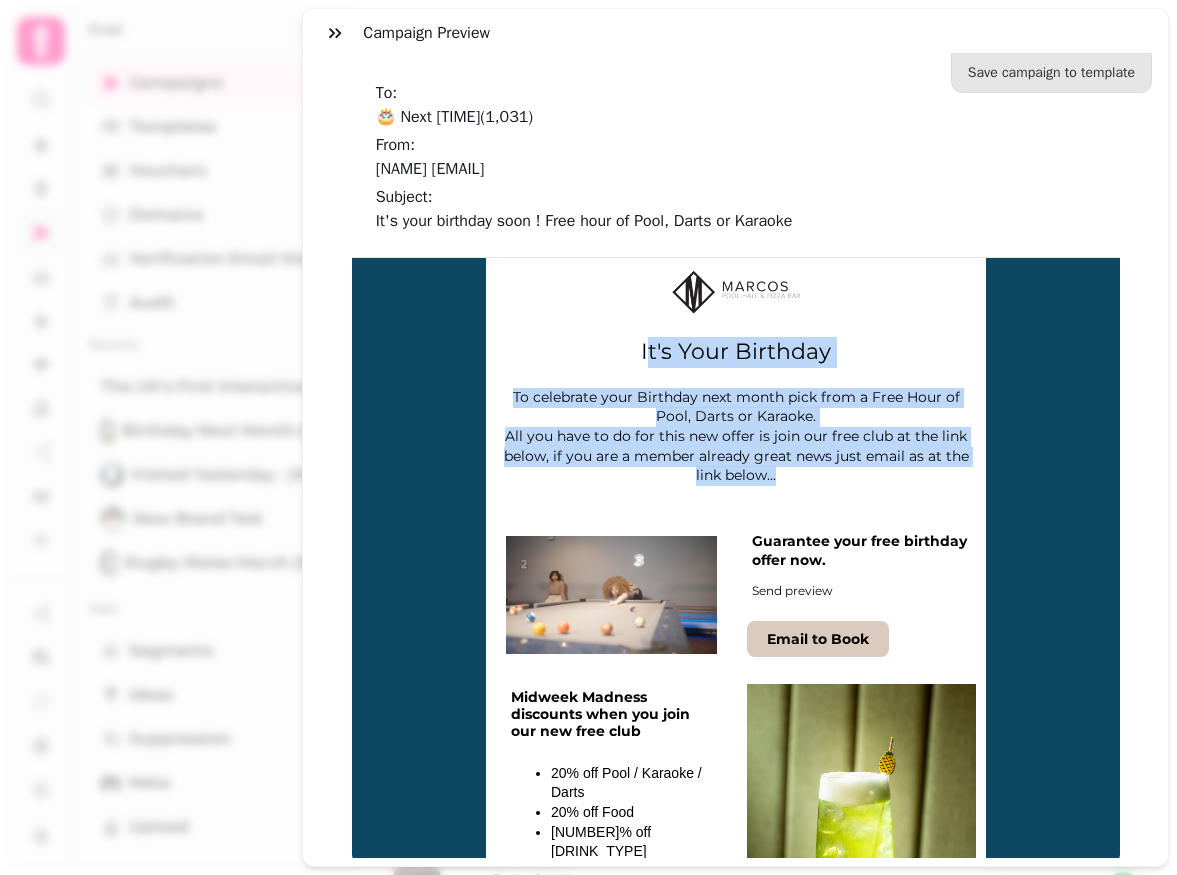 drag, startPoint x: 638, startPoint y: 352, endPoint x: 779, endPoint y: 491, distance: 197.99495 